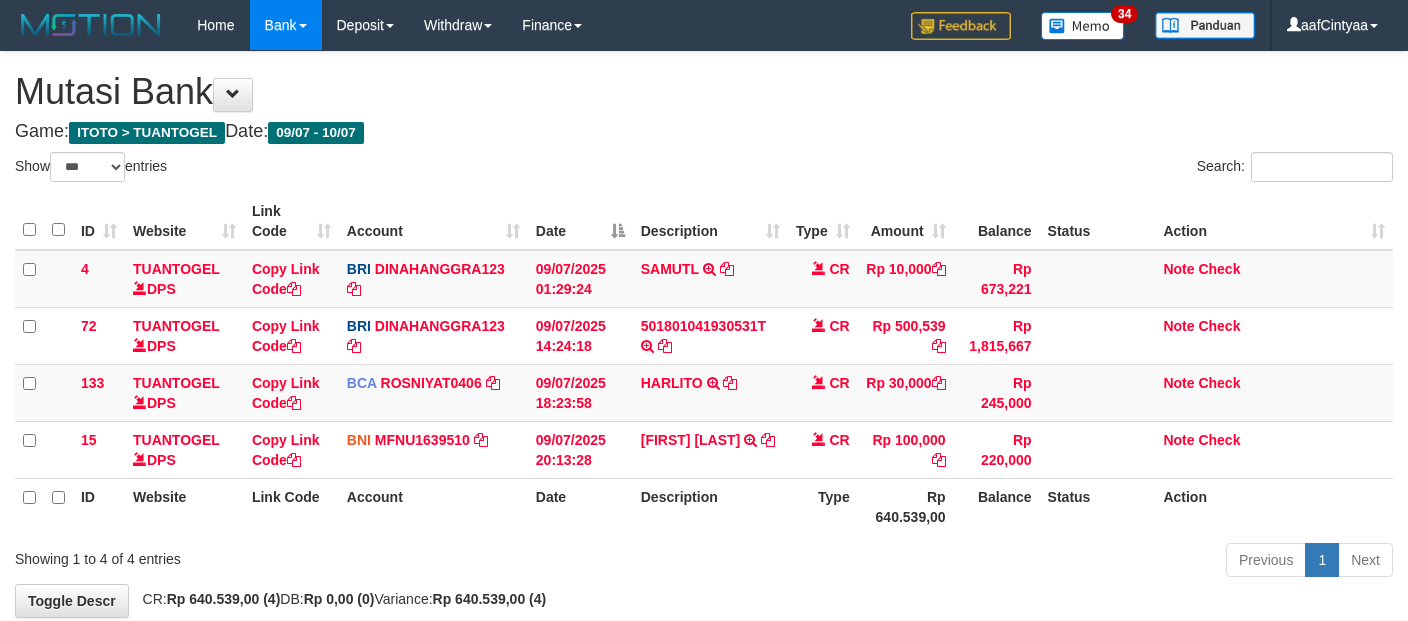 scroll, scrollTop: 108, scrollLeft: 0, axis: vertical 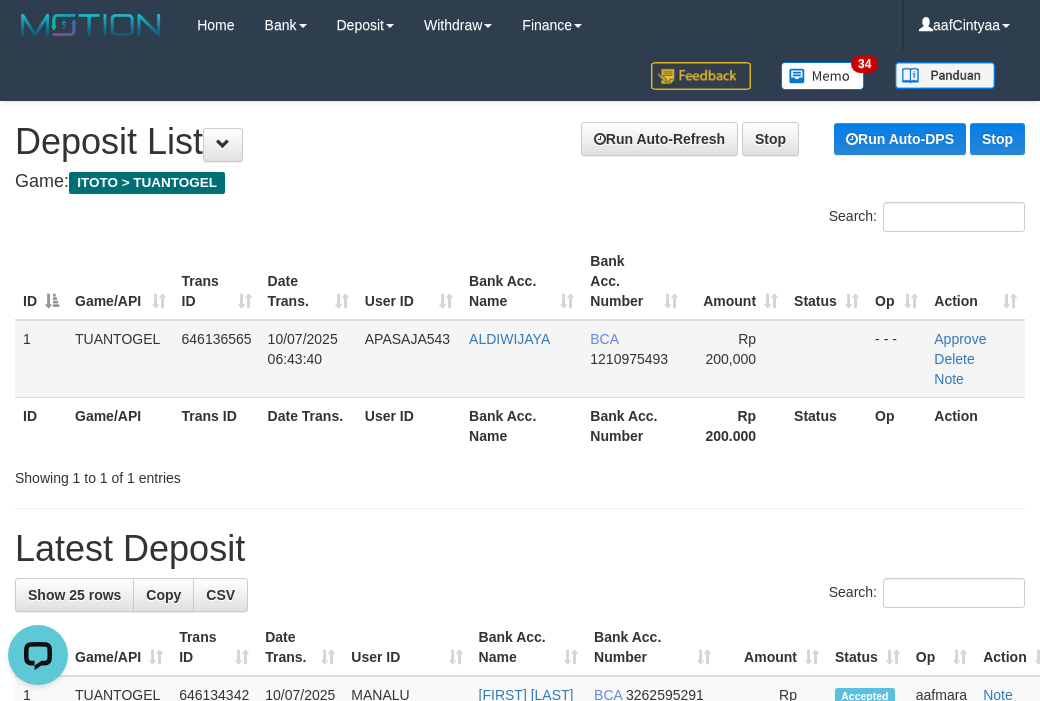 click on "APASAJA543" at bounding box center (407, 339) 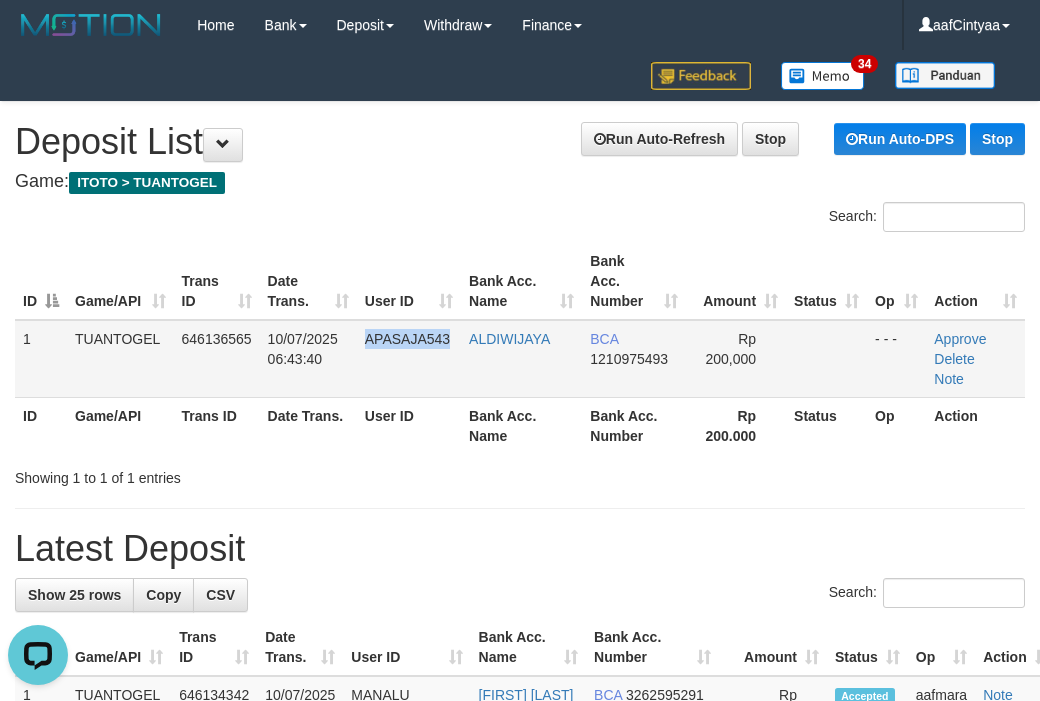 click on "APASAJA543" at bounding box center (407, 339) 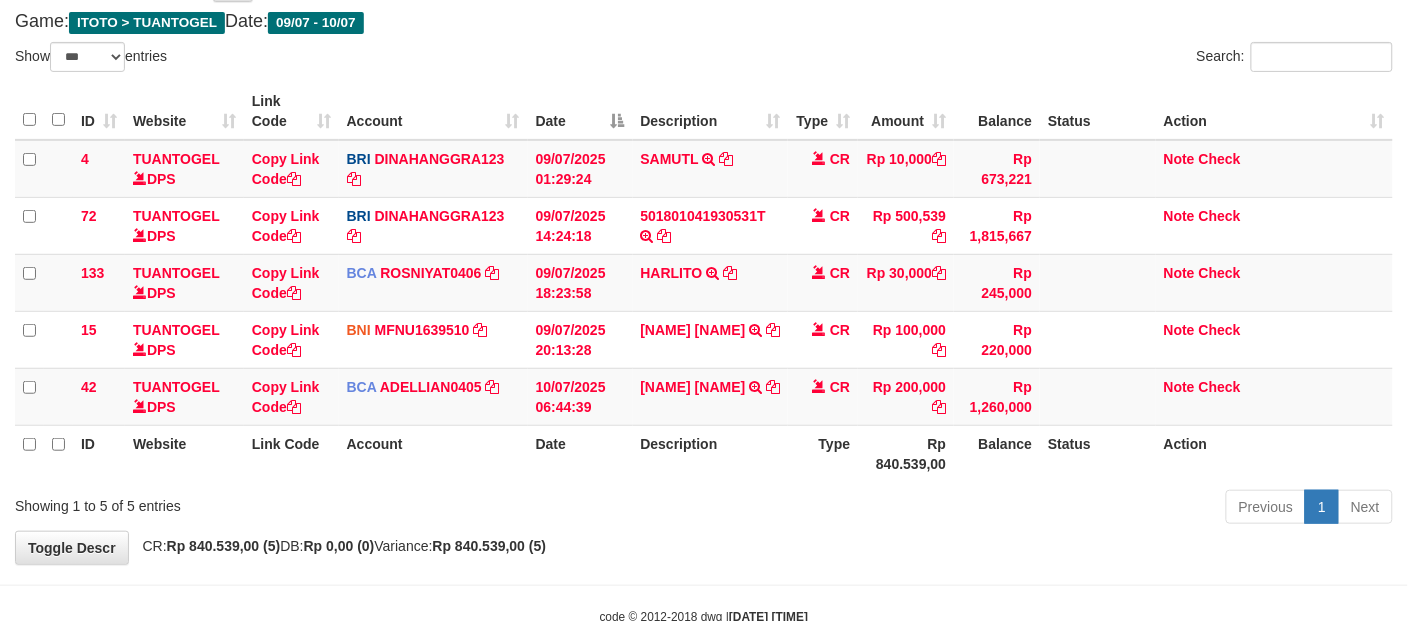 scroll, scrollTop: 108, scrollLeft: 0, axis: vertical 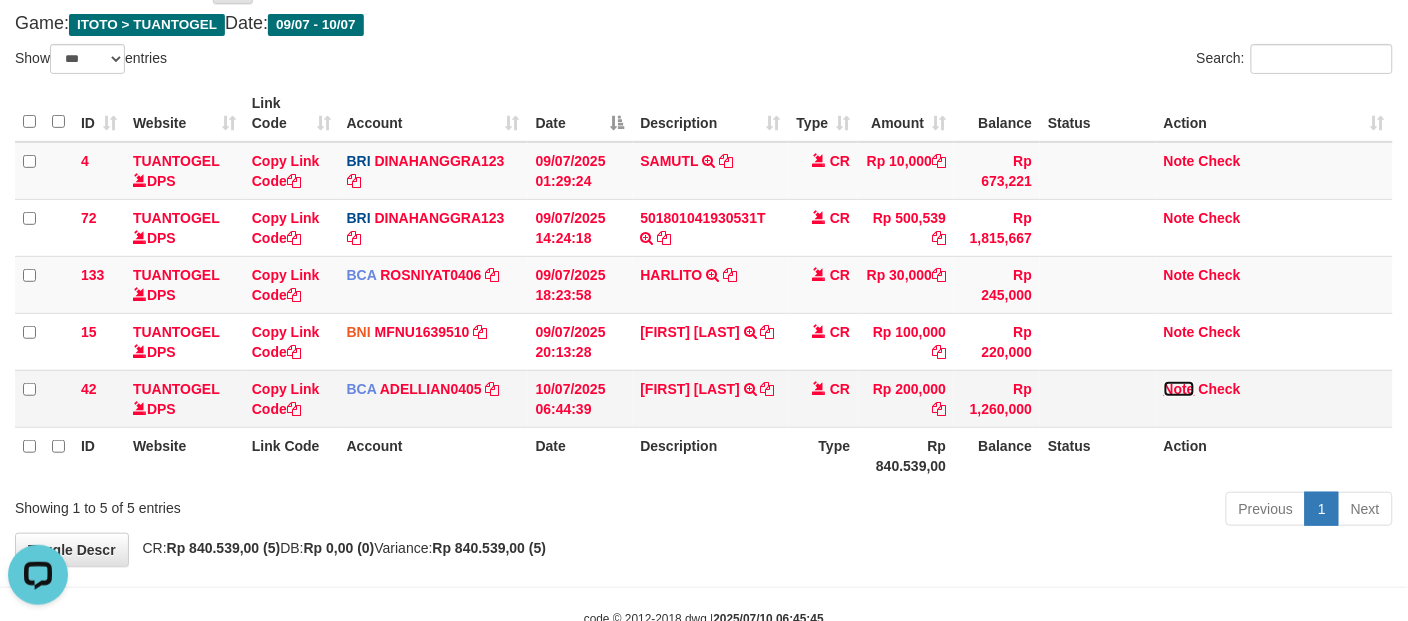 click on "Note" at bounding box center [176, 161] 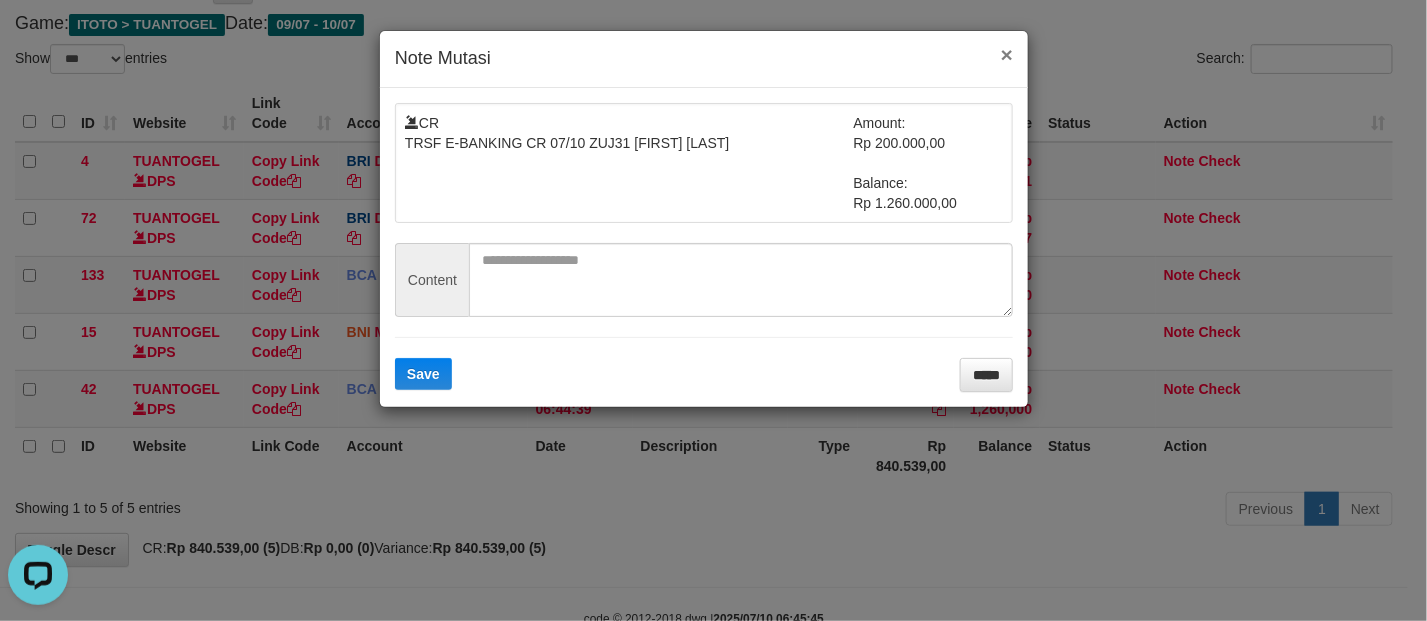 click on "×" at bounding box center [1007, 54] 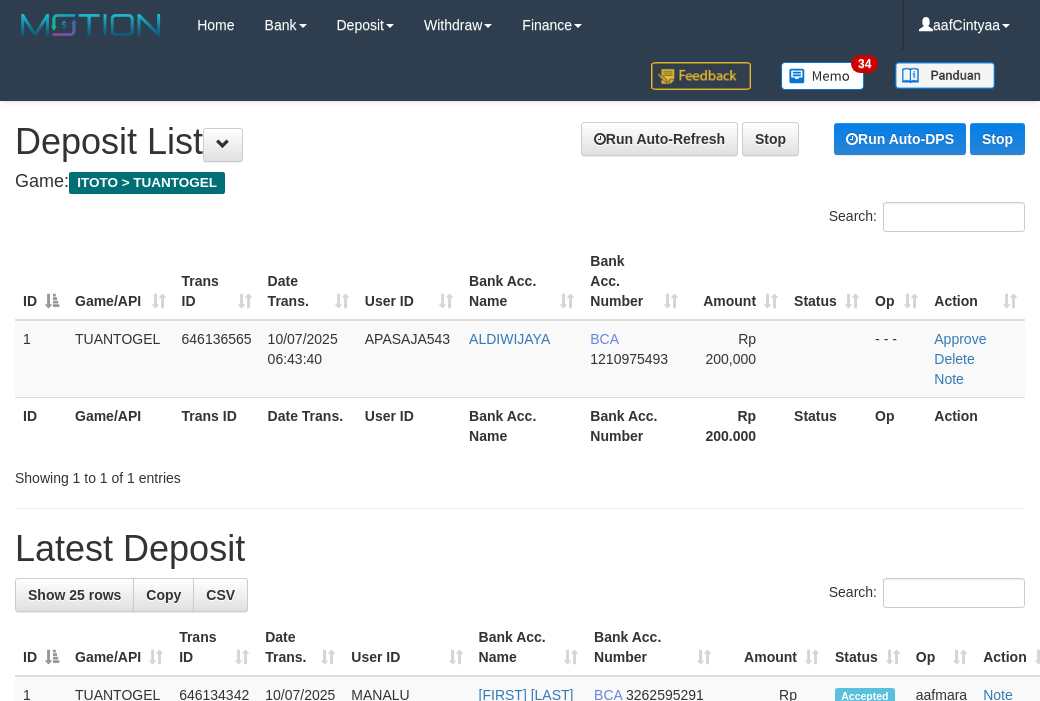 scroll, scrollTop: 0, scrollLeft: 0, axis: both 